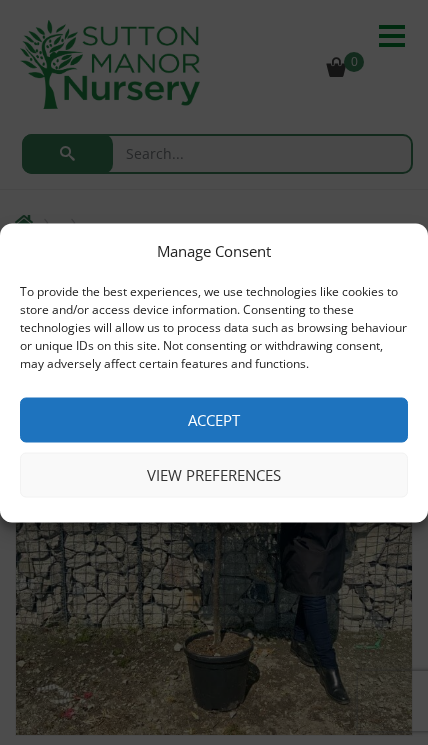 scroll, scrollTop: 0, scrollLeft: 0, axis: both 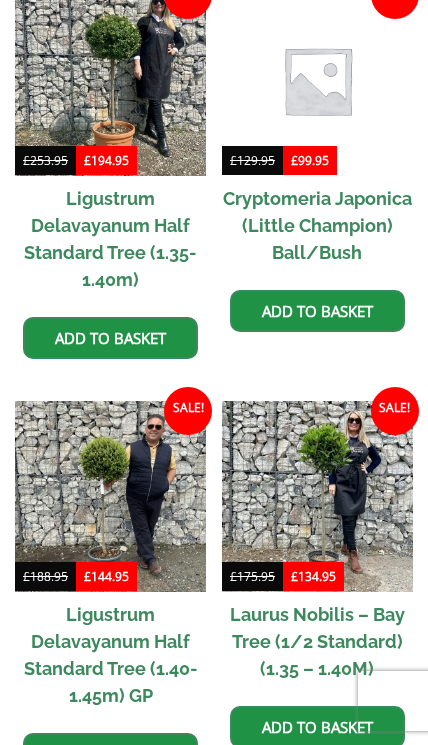 click at bounding box center (317, 496) 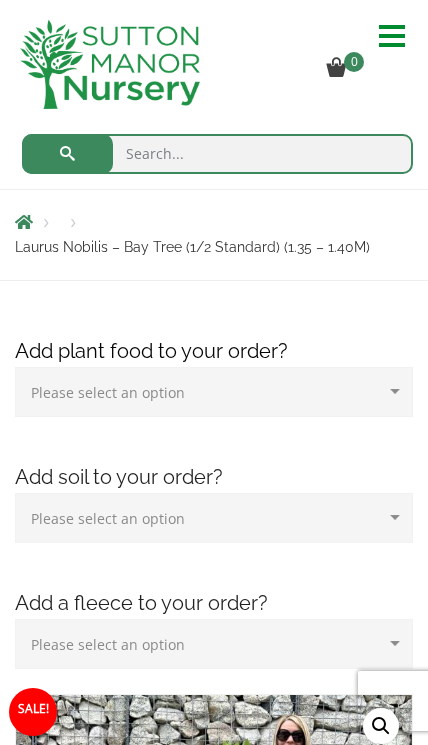 scroll, scrollTop: 0, scrollLeft: 0, axis: both 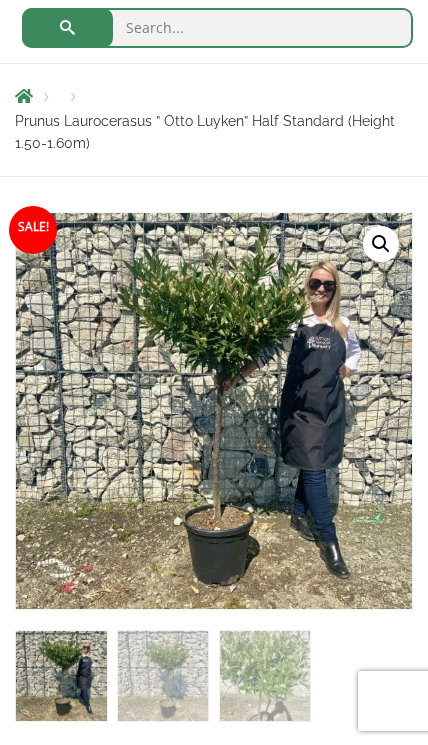 click at bounding box center (459, 656) 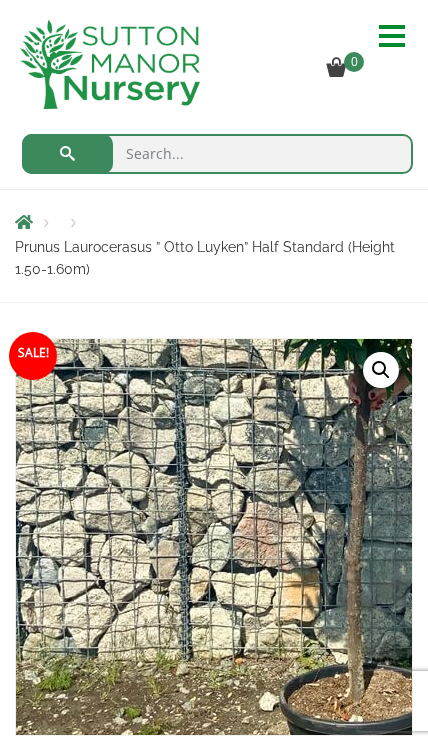 scroll, scrollTop: 94, scrollLeft: 0, axis: vertical 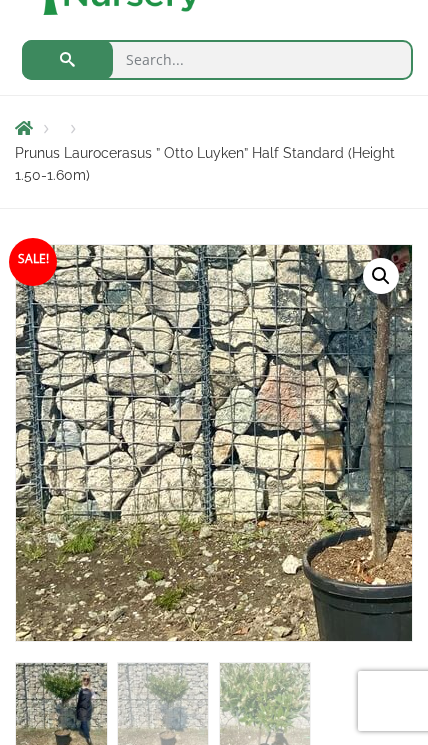 click at bounding box center [372, 318] 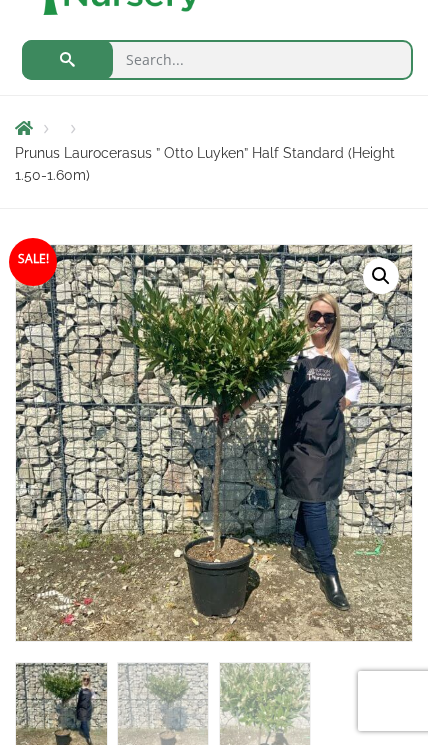 click at bounding box center [372, 318] 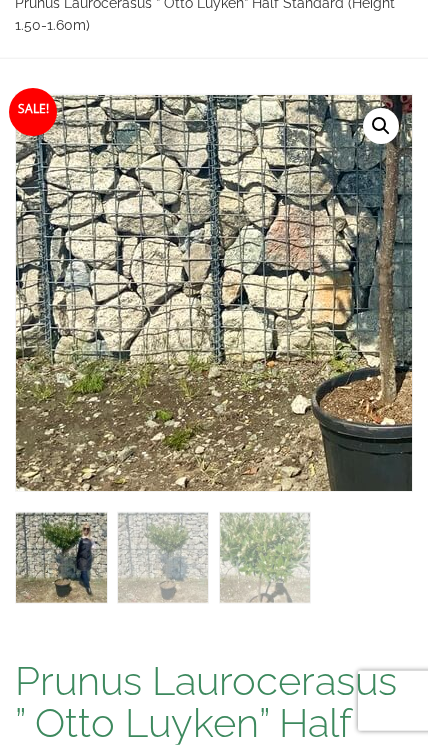 scroll, scrollTop: 0, scrollLeft: 0, axis: both 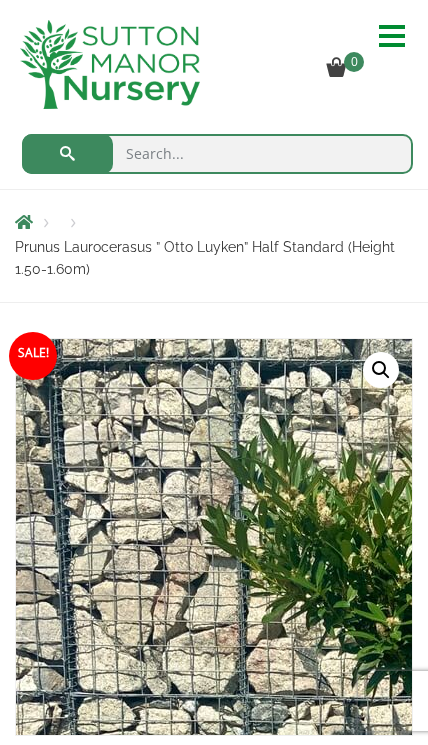 click on "Prunus Laurocerasus ” Otto Luyken” Half Standard (Height 1.50-1.60m)" at bounding box center [205, 258] 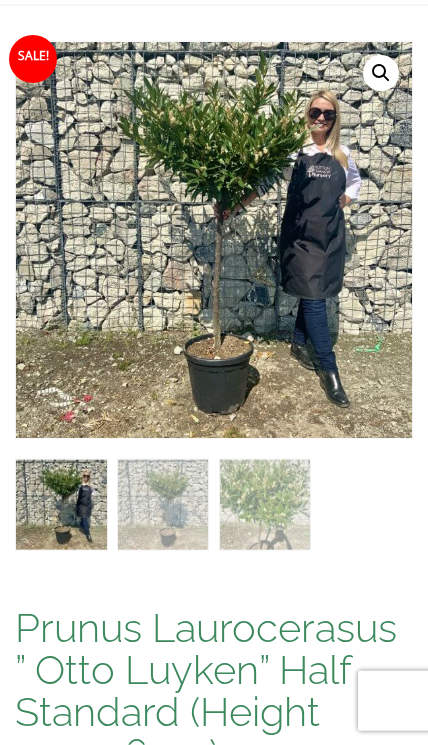 scroll, scrollTop: 0, scrollLeft: 0, axis: both 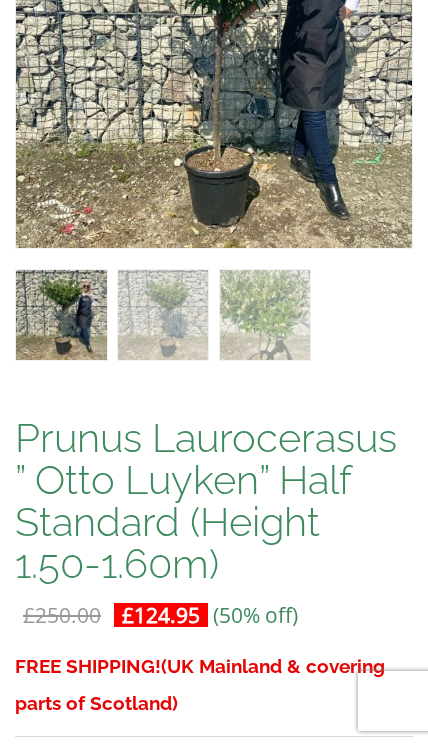 click on "£ 124.95" at bounding box center (161, 615) 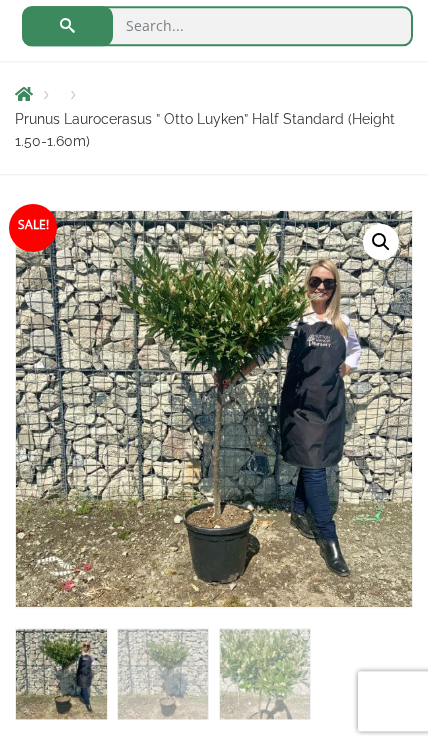 scroll, scrollTop: 128, scrollLeft: 0, axis: vertical 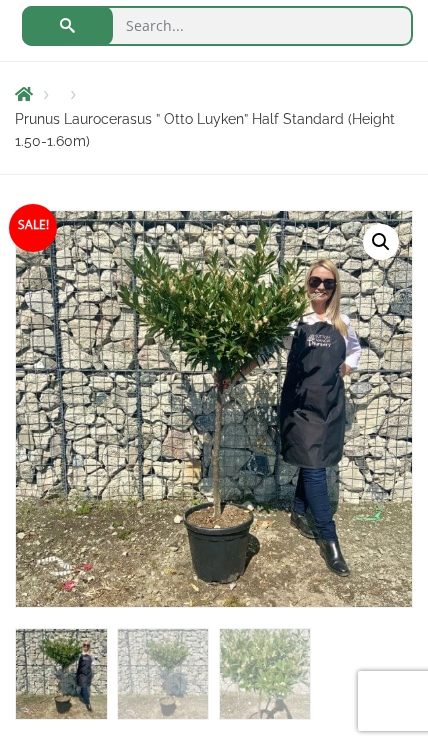 click on "Sale!" at bounding box center (33, 228) 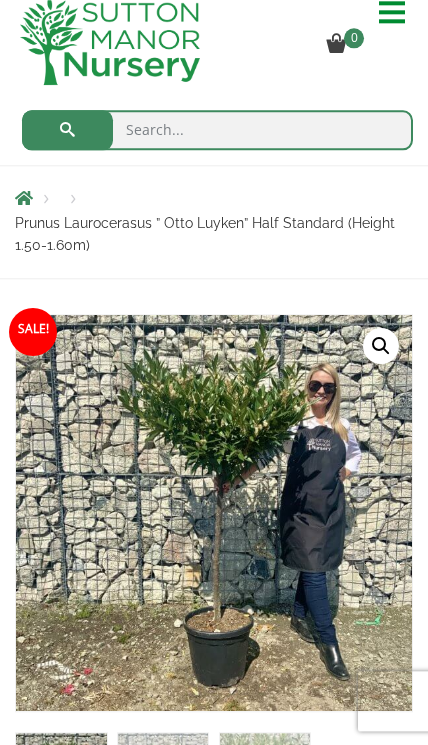 scroll, scrollTop: 0, scrollLeft: 0, axis: both 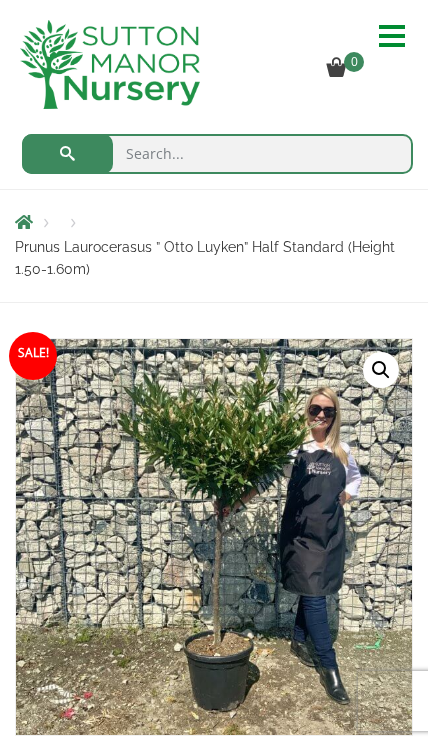click on "Prunus Laurocerasus ” Otto Luyken” Half Standard (Height 1.50-1.60m)" at bounding box center [205, 258] 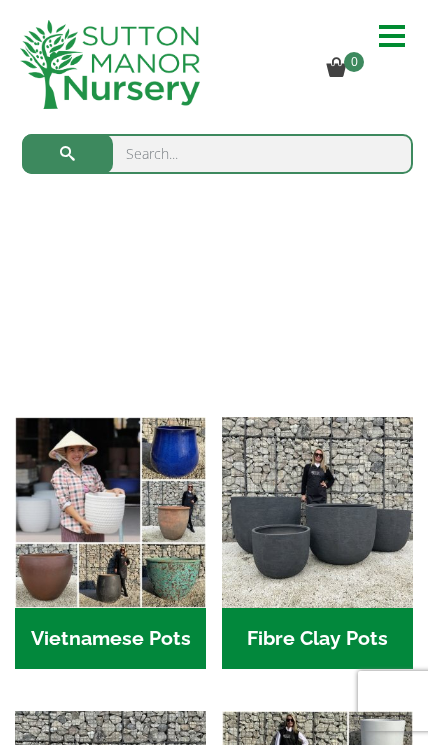 scroll, scrollTop: 0, scrollLeft: 0, axis: both 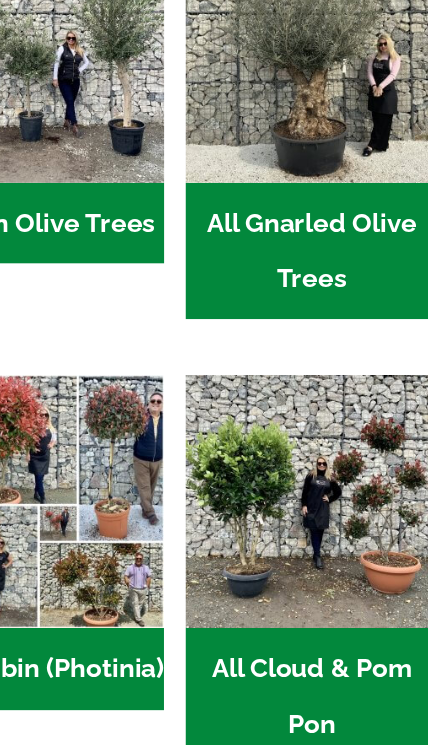 click at bounding box center (317, 427) 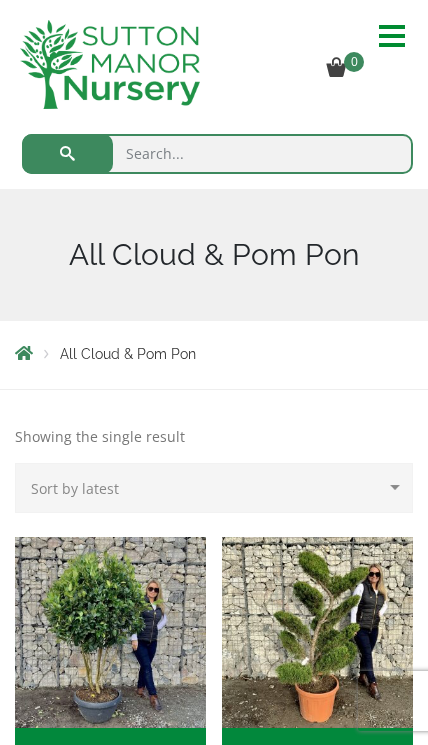scroll, scrollTop: 0, scrollLeft: 0, axis: both 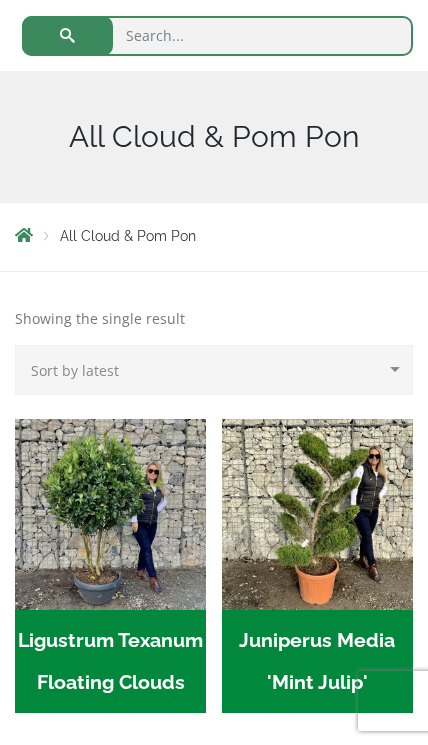 click at bounding box center [110, 514] 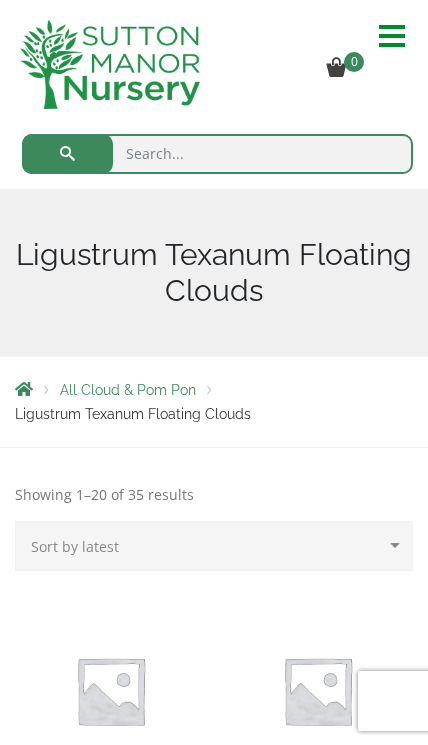 scroll, scrollTop: 0, scrollLeft: 0, axis: both 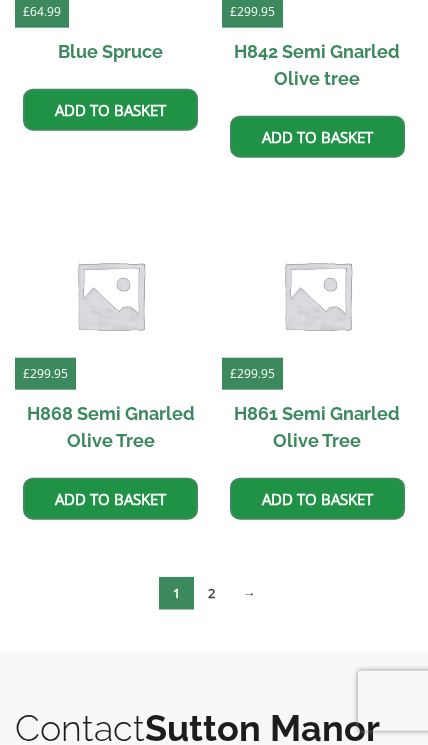 click on "→" at bounding box center [249, 593] 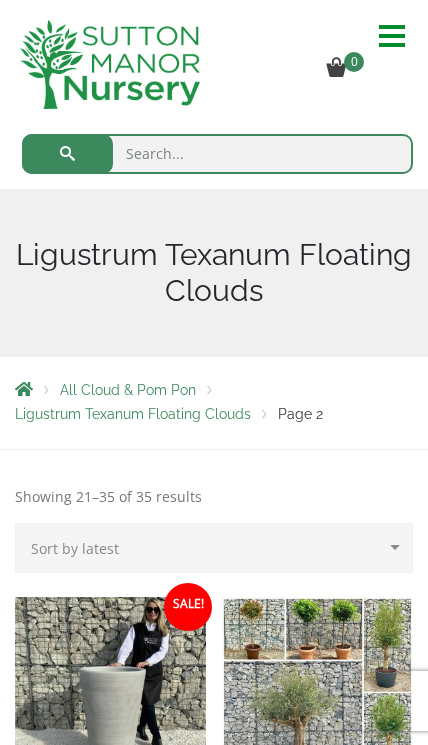 scroll, scrollTop: 0, scrollLeft: 0, axis: both 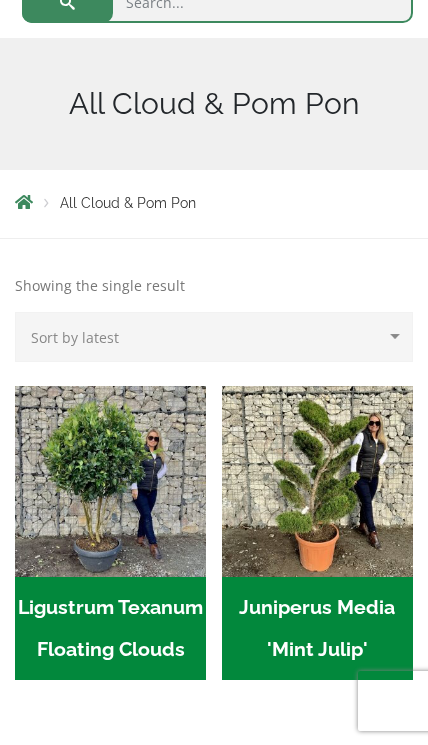 click at bounding box center (317, 481) 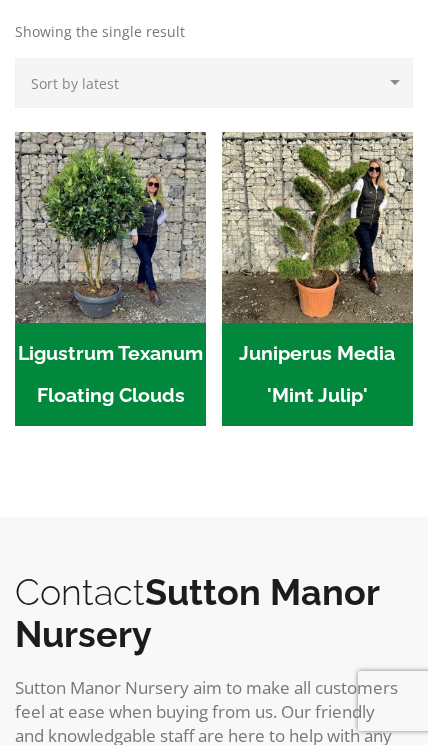 scroll, scrollTop: 0, scrollLeft: 0, axis: both 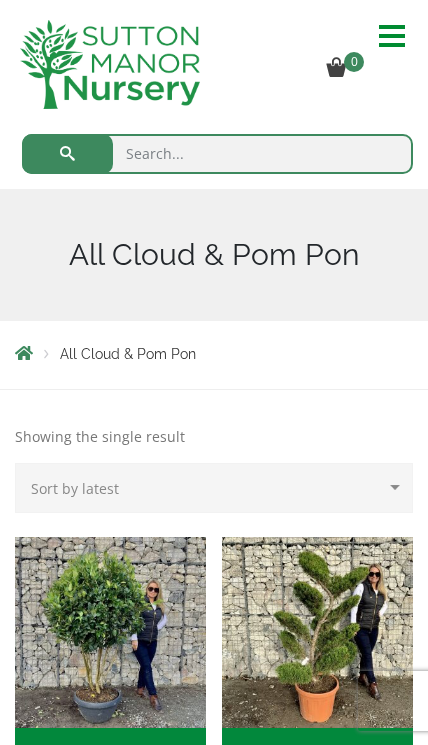 click at bounding box center (217, 154) 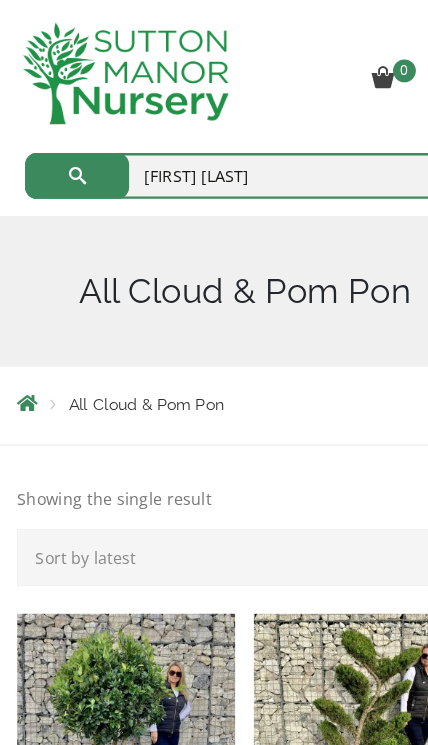 type on "Otto luken" 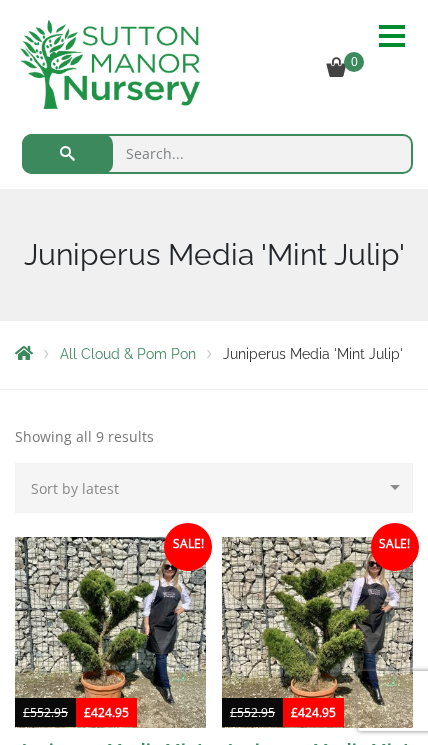 scroll, scrollTop: 0, scrollLeft: 0, axis: both 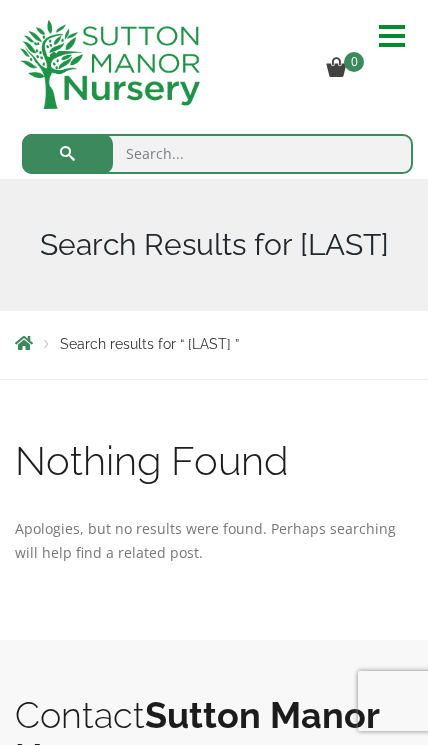 click at bounding box center (217, 154) 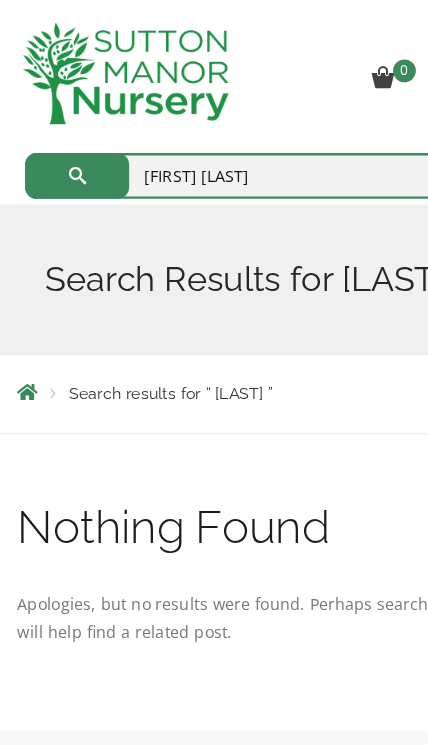 type on "[FIRST] [LAST]" 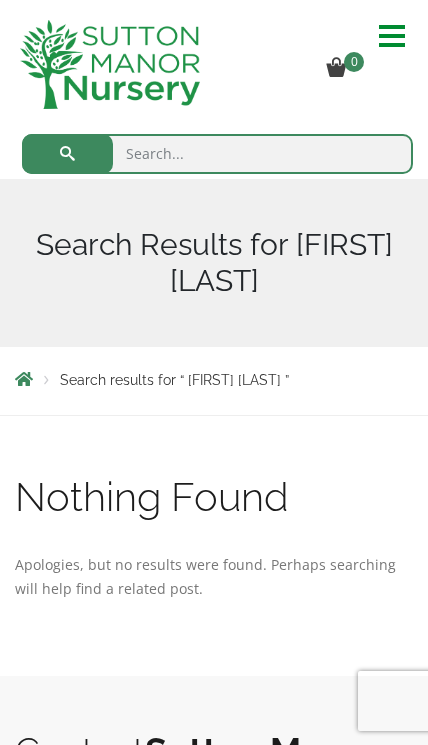scroll, scrollTop: 0, scrollLeft: 0, axis: both 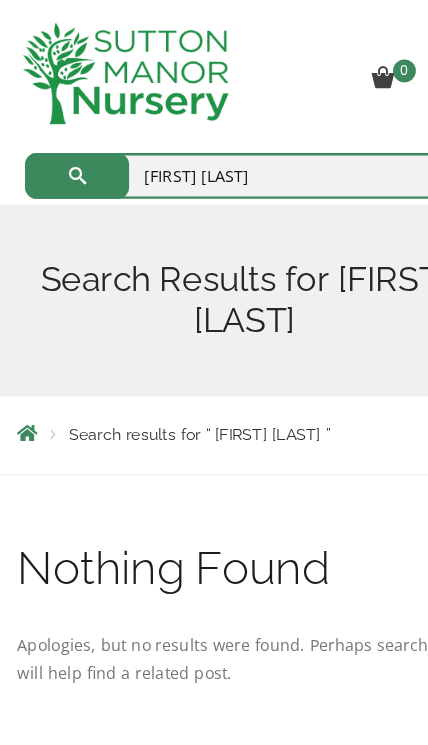 type on "Otto luyken" 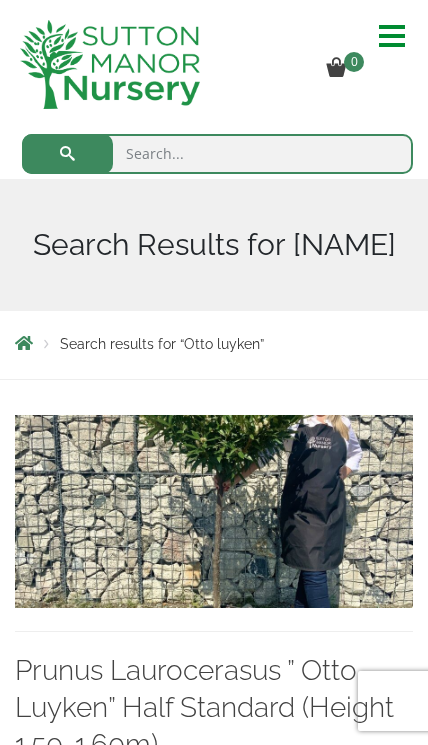 scroll, scrollTop: 0, scrollLeft: 0, axis: both 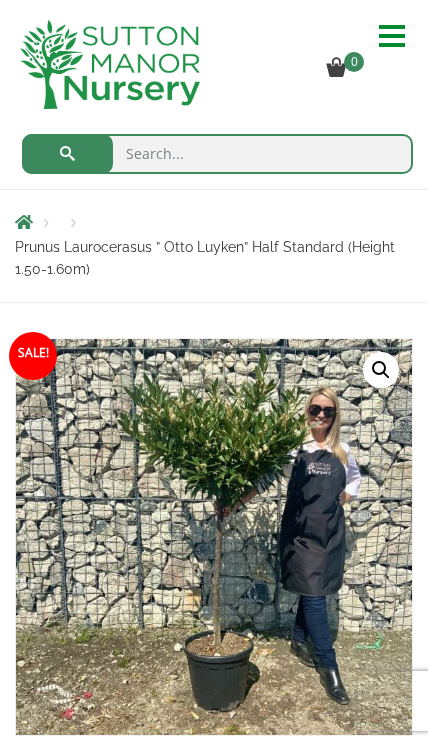 click on "🔍" at bounding box center (381, 370) 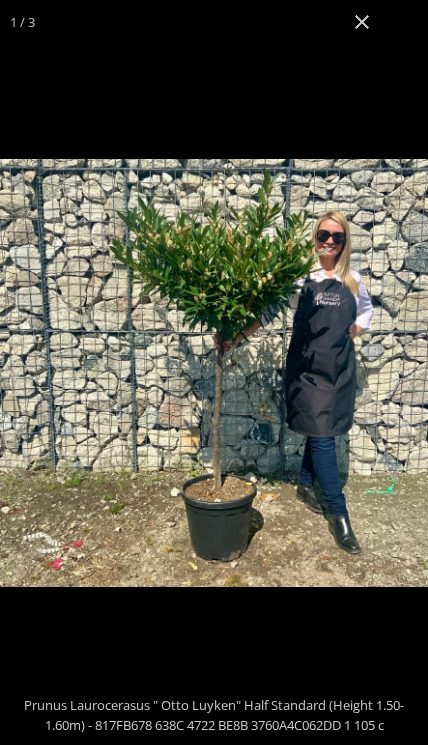 click at bounding box center (362, 22) 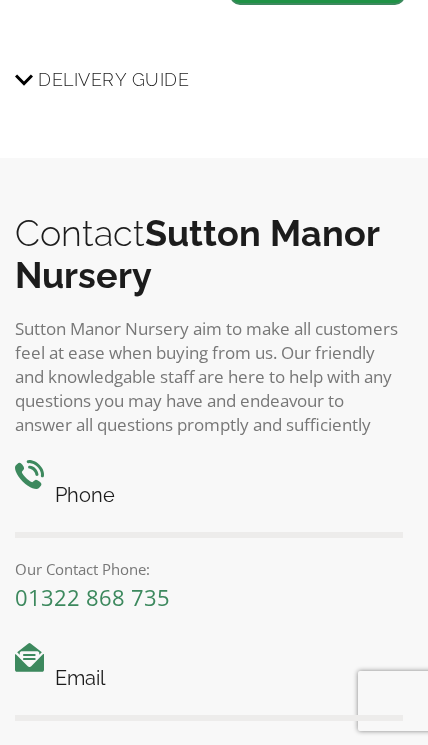 scroll, scrollTop: 3457, scrollLeft: 0, axis: vertical 